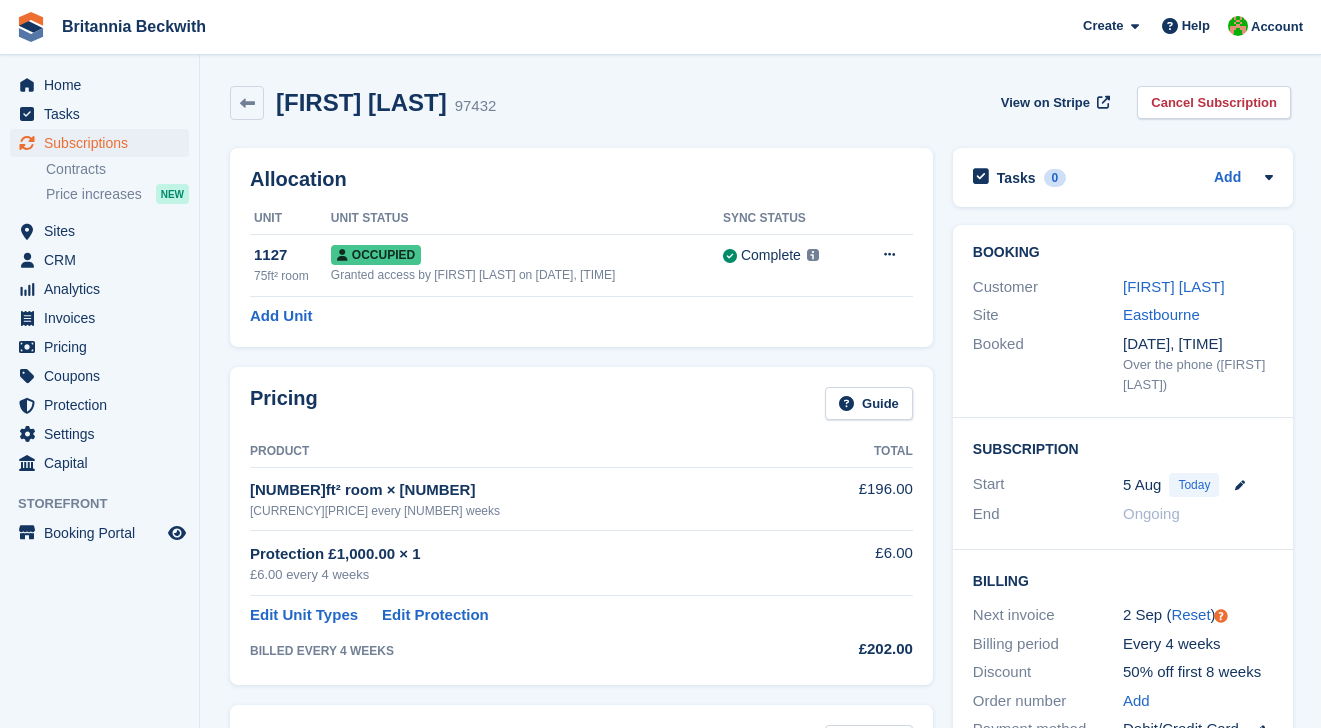 scroll, scrollTop: 0, scrollLeft: 0, axis: both 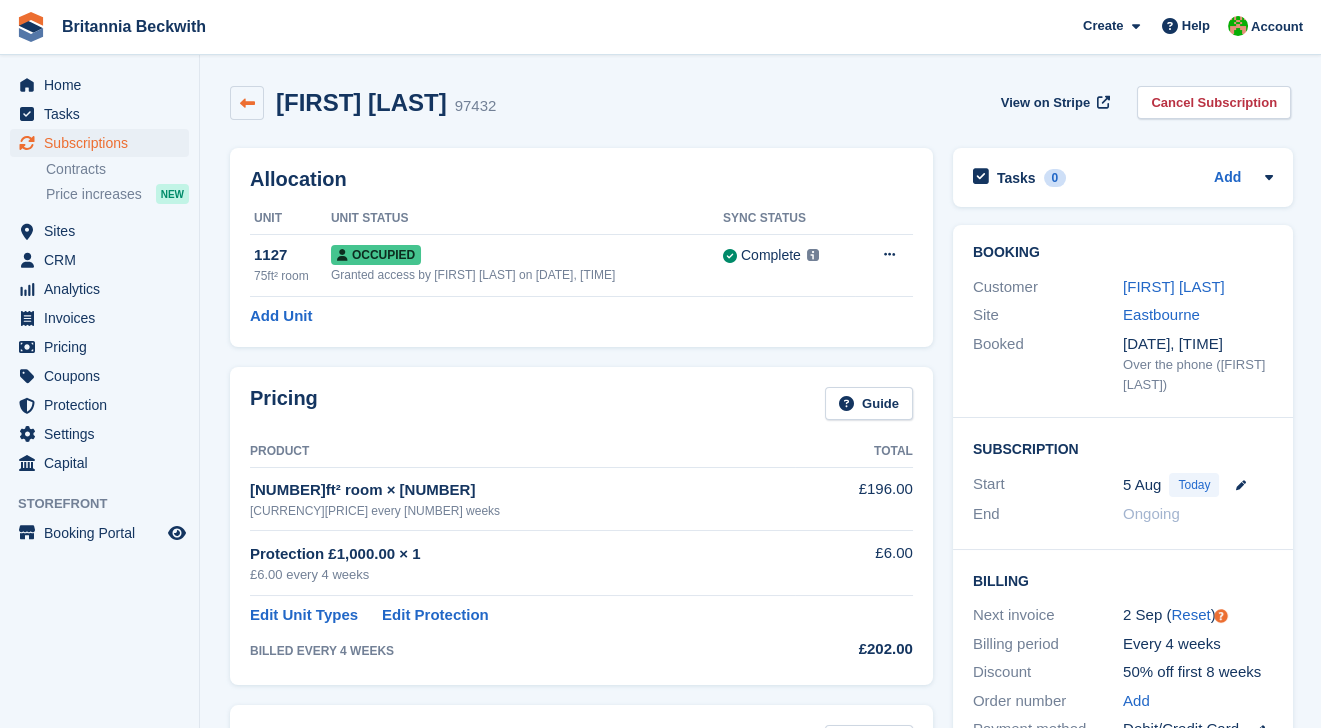 click at bounding box center (247, 103) 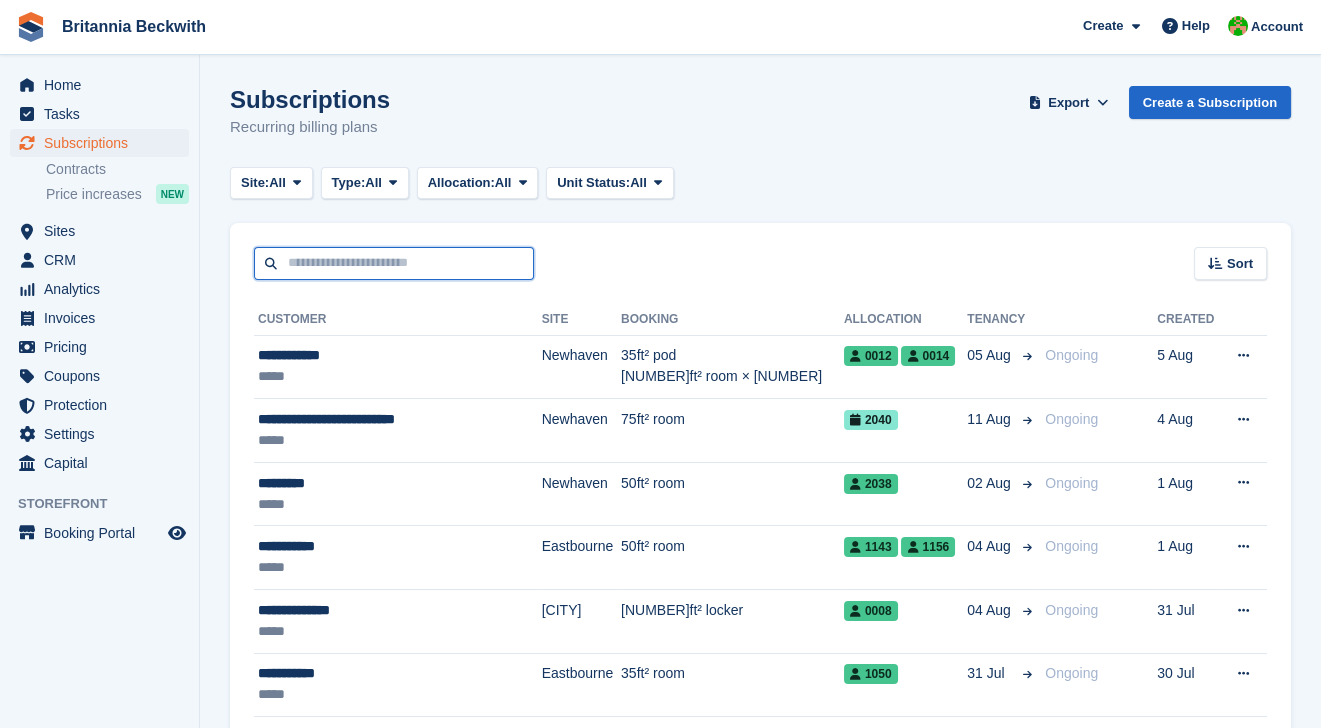 click at bounding box center [394, 263] 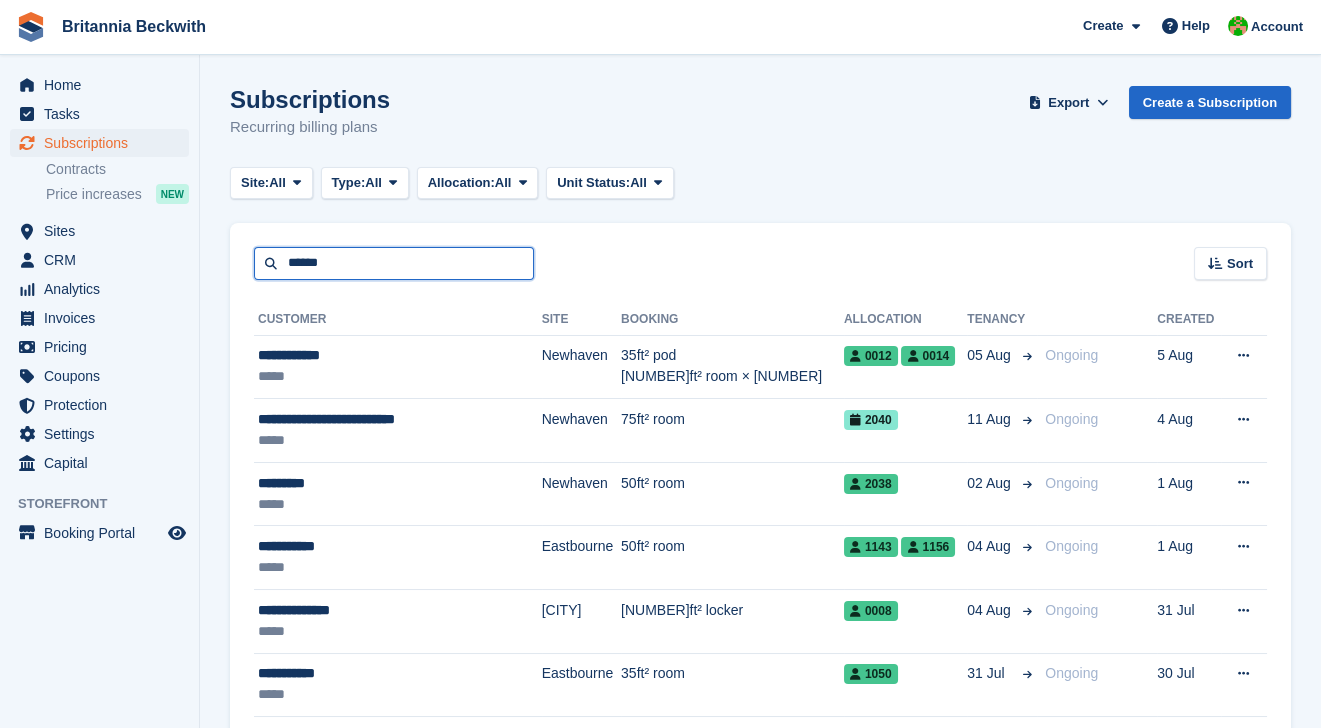 type on "******" 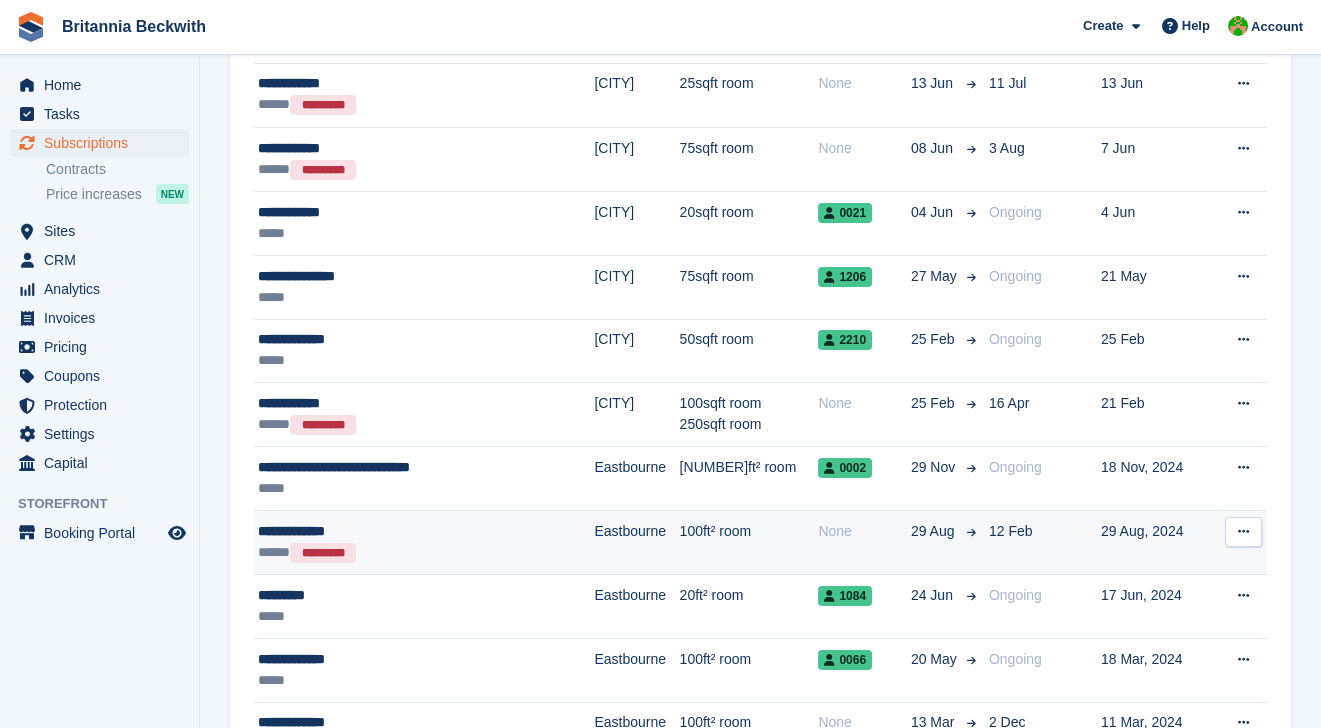 scroll, scrollTop: 363, scrollLeft: 0, axis: vertical 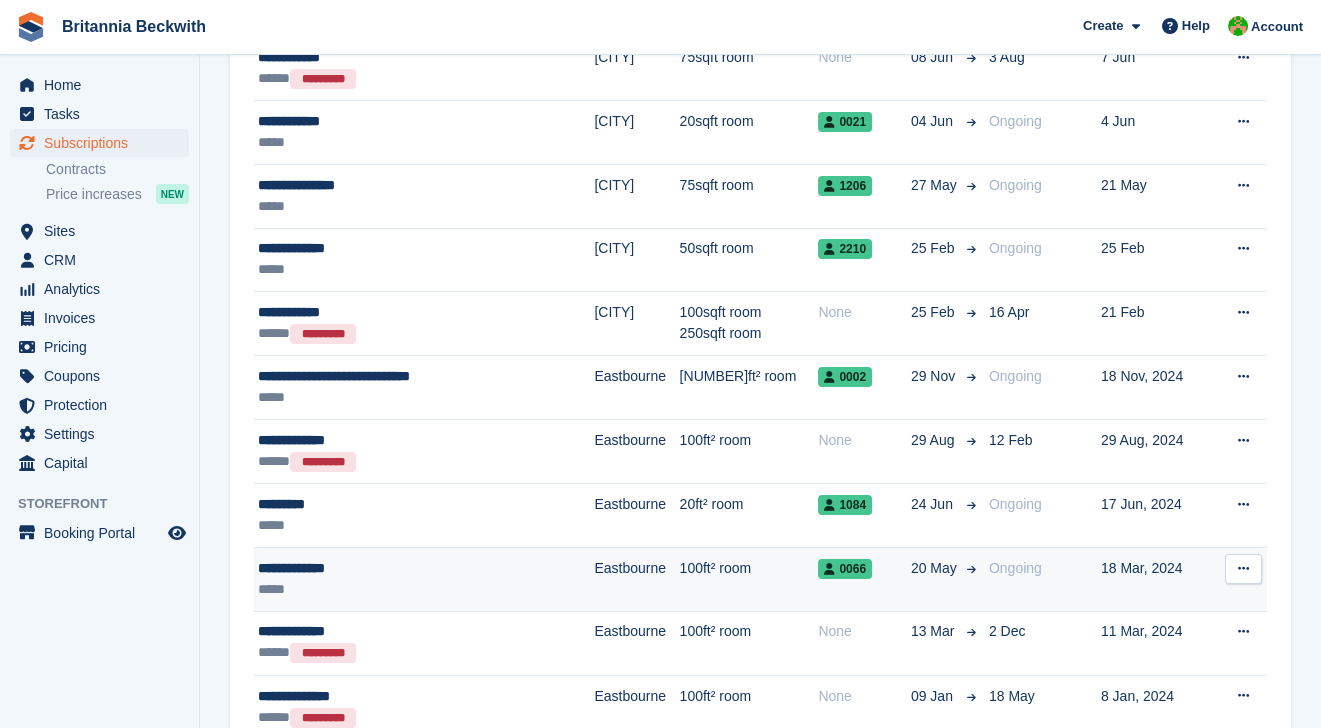 click on "**********" at bounding box center [399, 568] 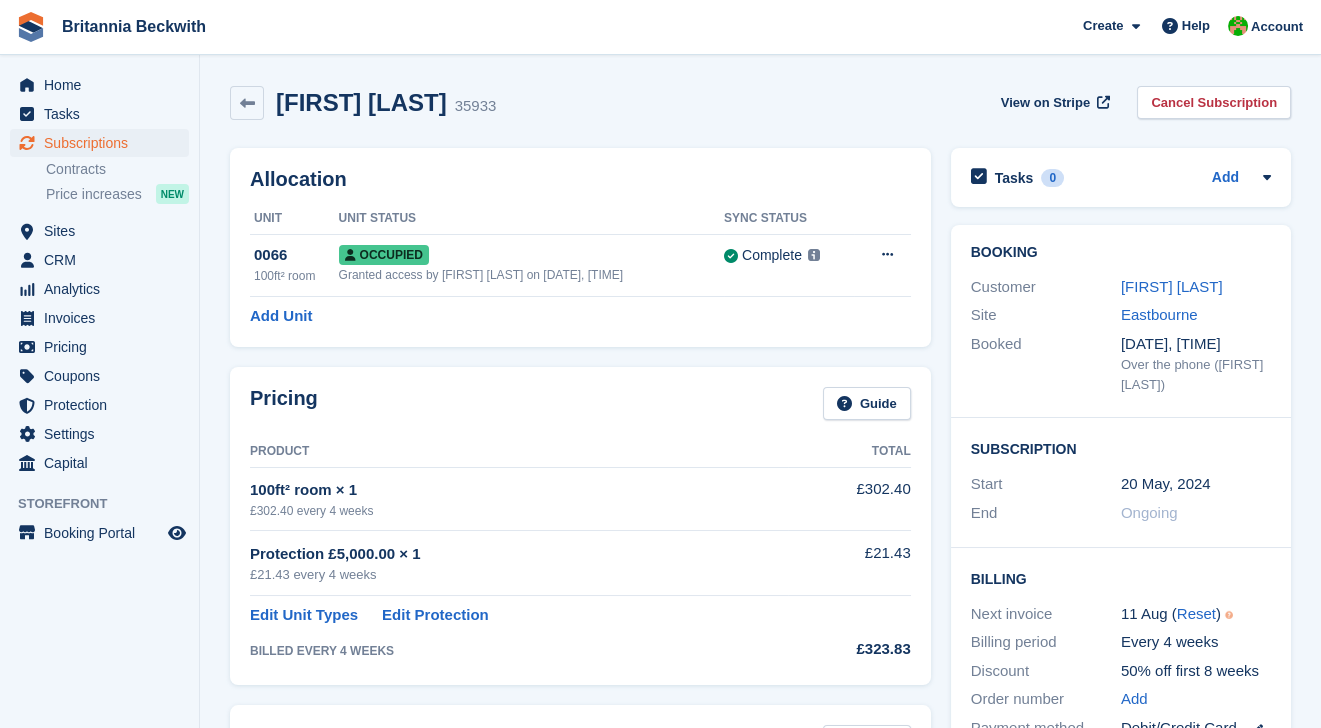 scroll, scrollTop: 90, scrollLeft: 0, axis: vertical 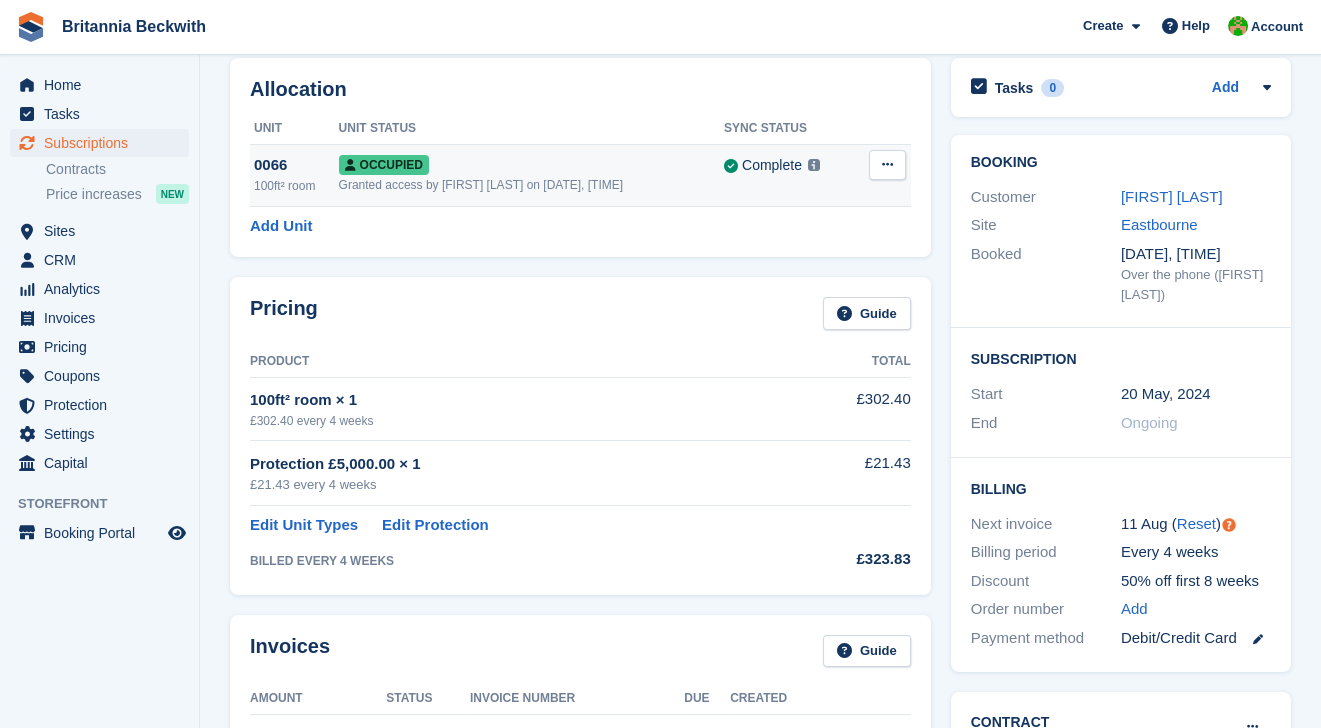 click on "Occupied" at bounding box center (531, 164) 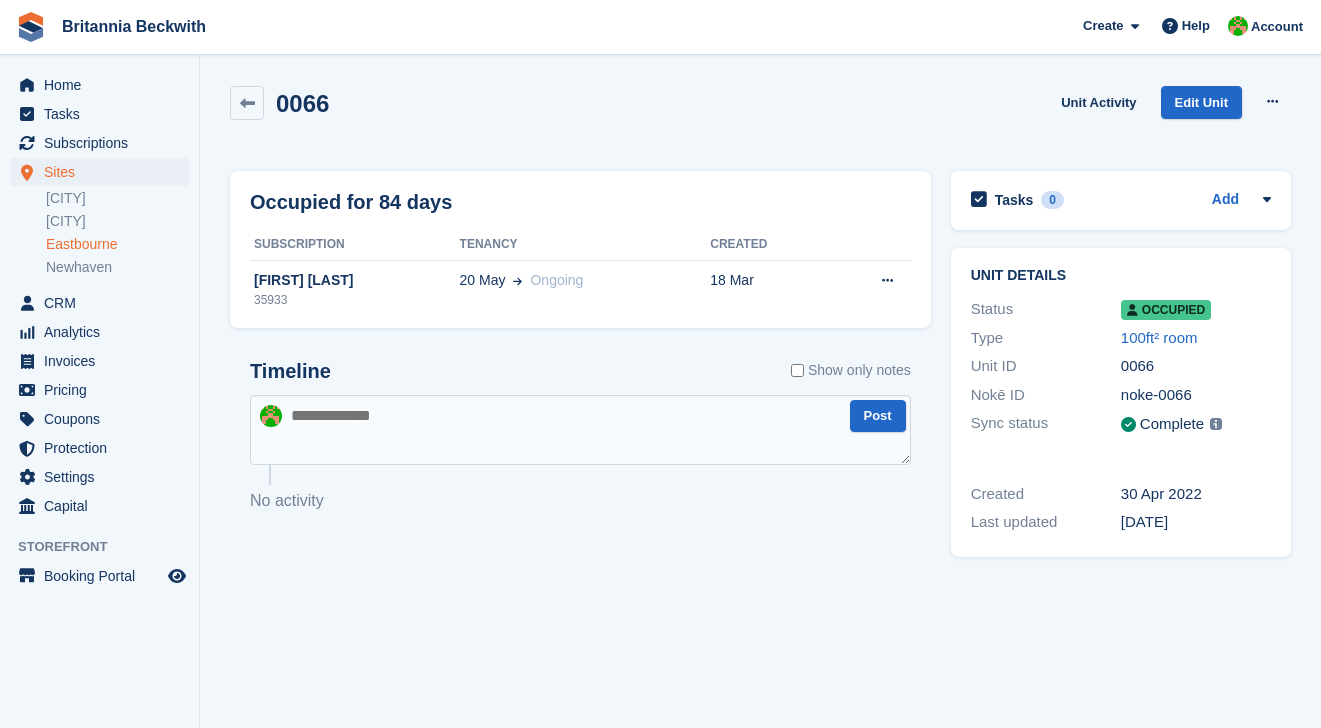 scroll, scrollTop: 0, scrollLeft: 0, axis: both 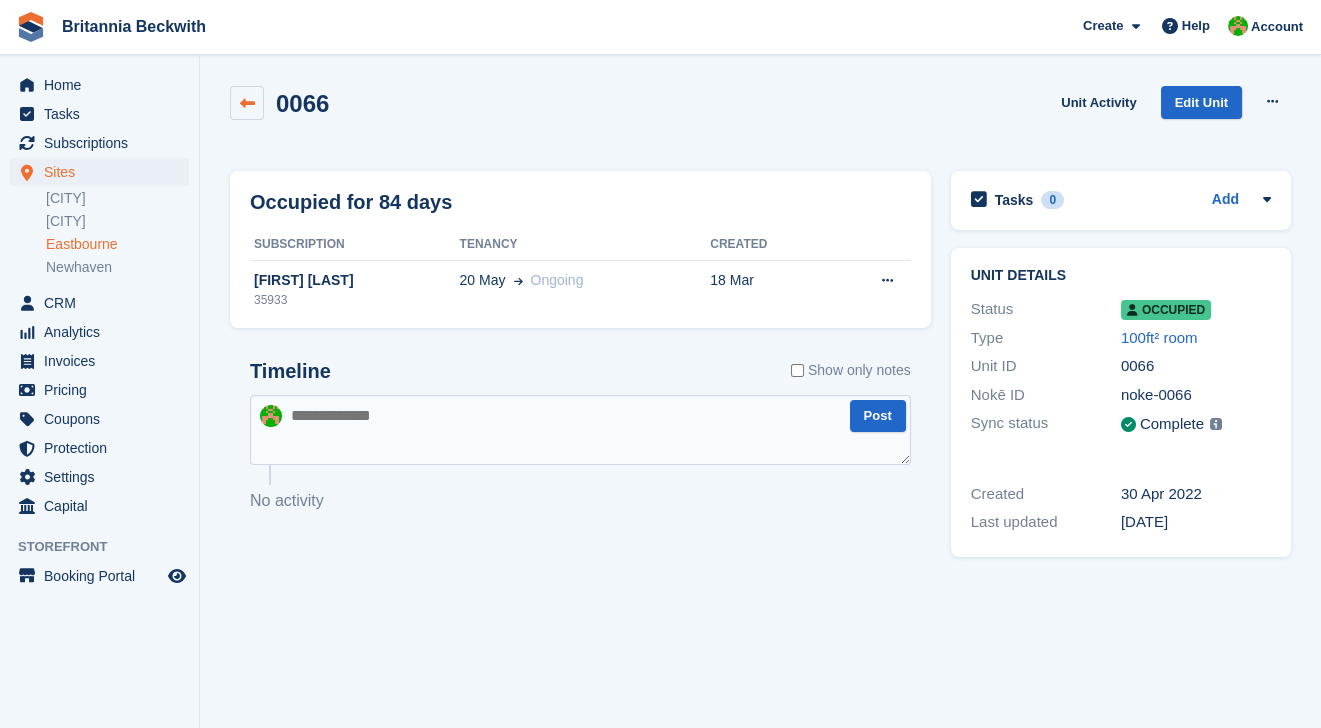 click at bounding box center (247, 103) 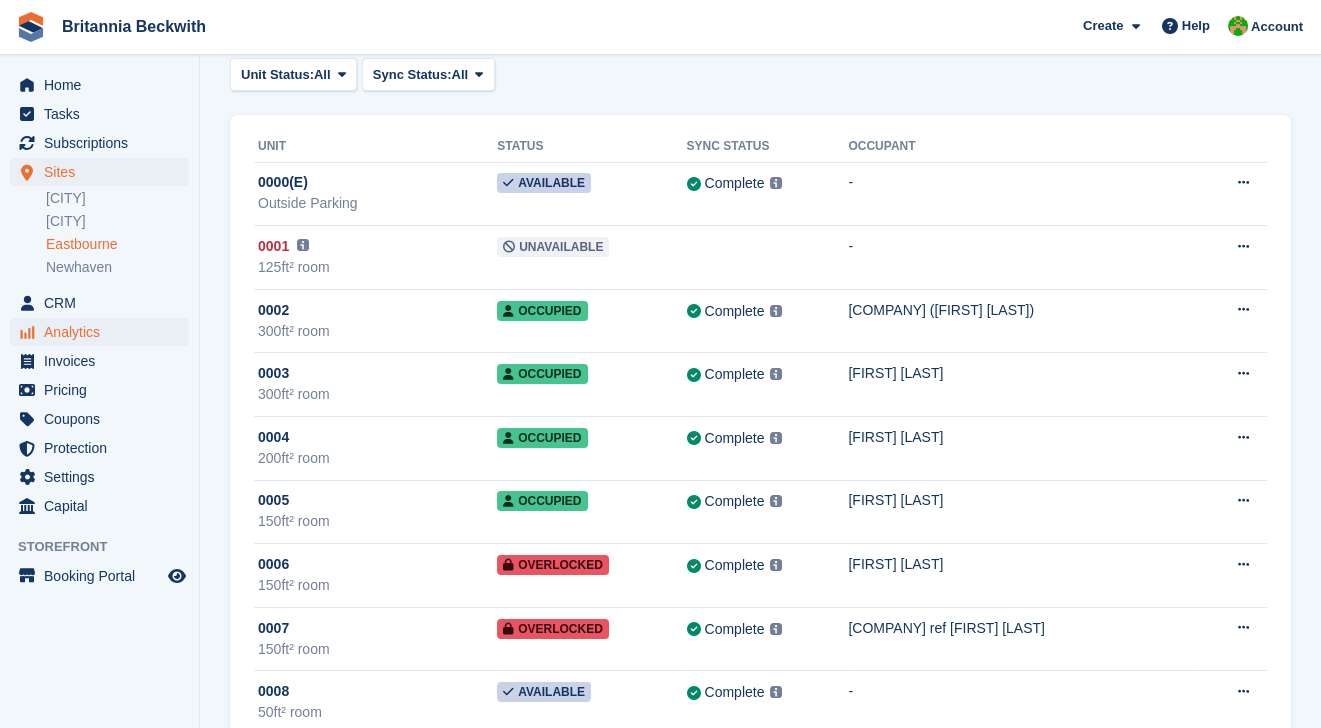 scroll, scrollTop: 0, scrollLeft: 0, axis: both 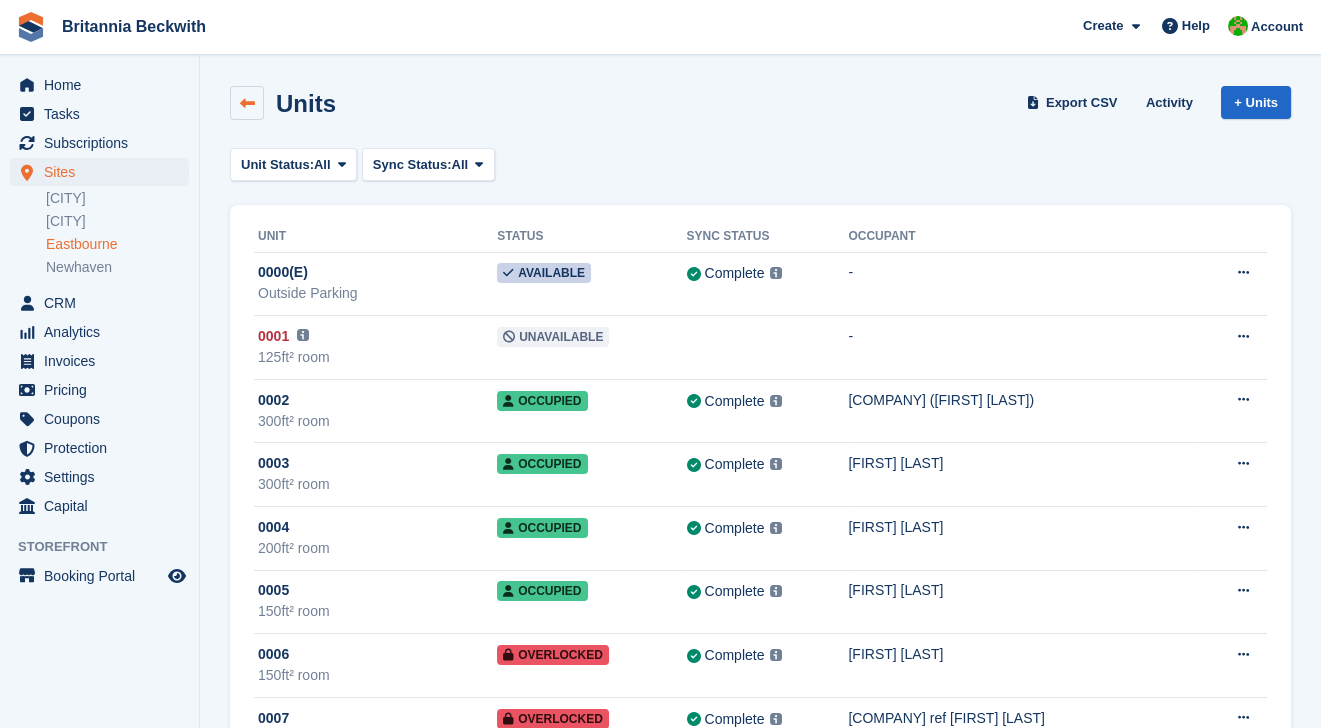 click at bounding box center [247, 103] 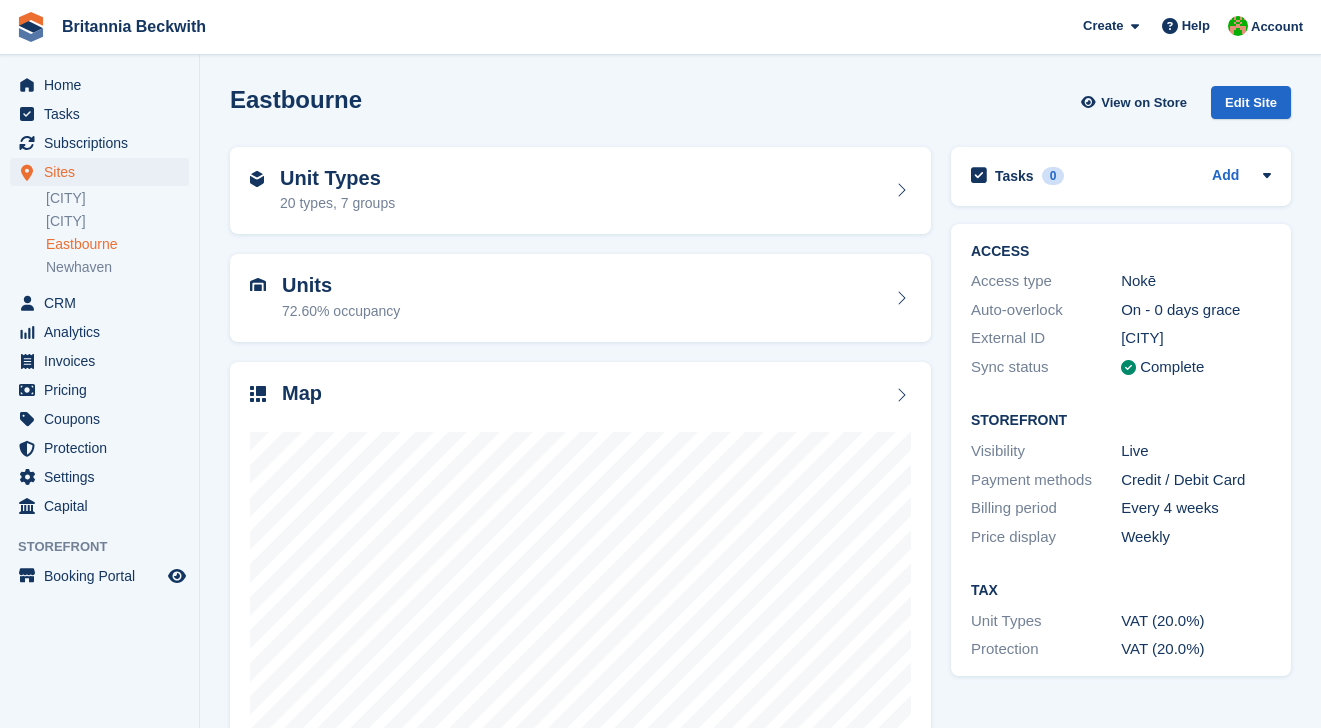 scroll, scrollTop: 0, scrollLeft: 0, axis: both 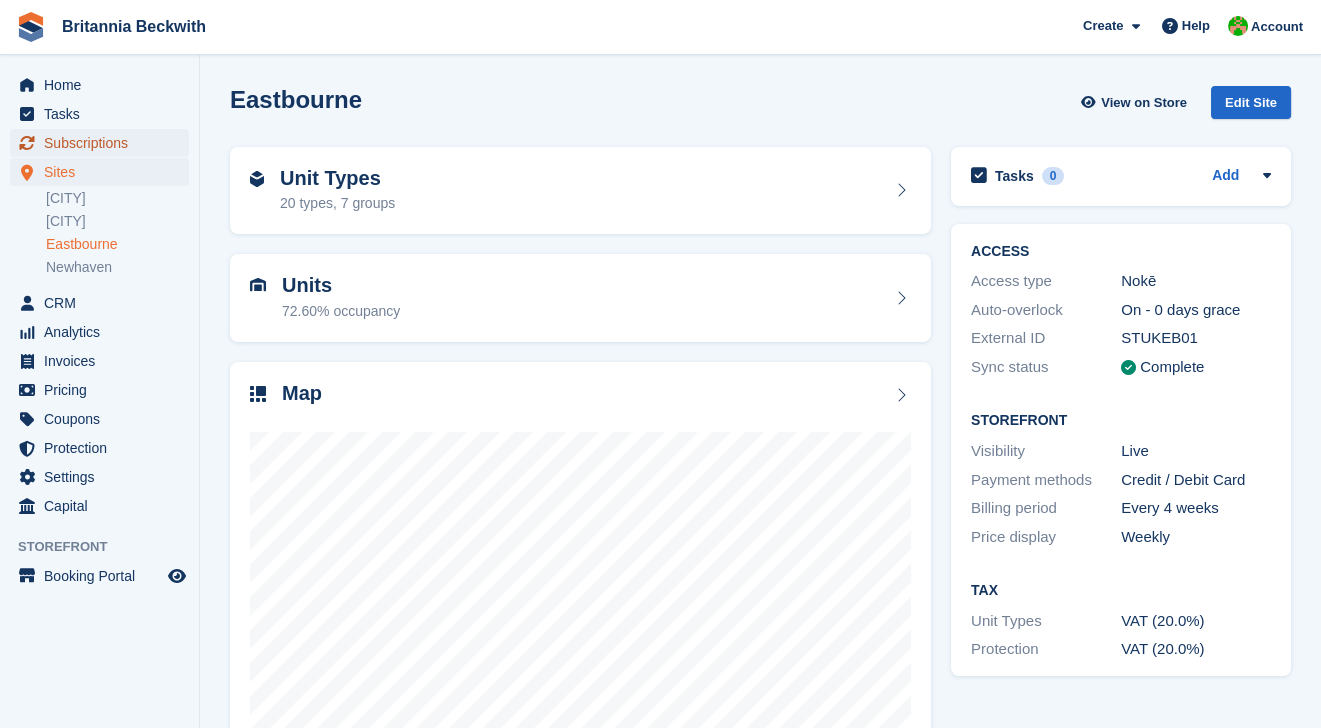 click on "Subscriptions" at bounding box center [104, 143] 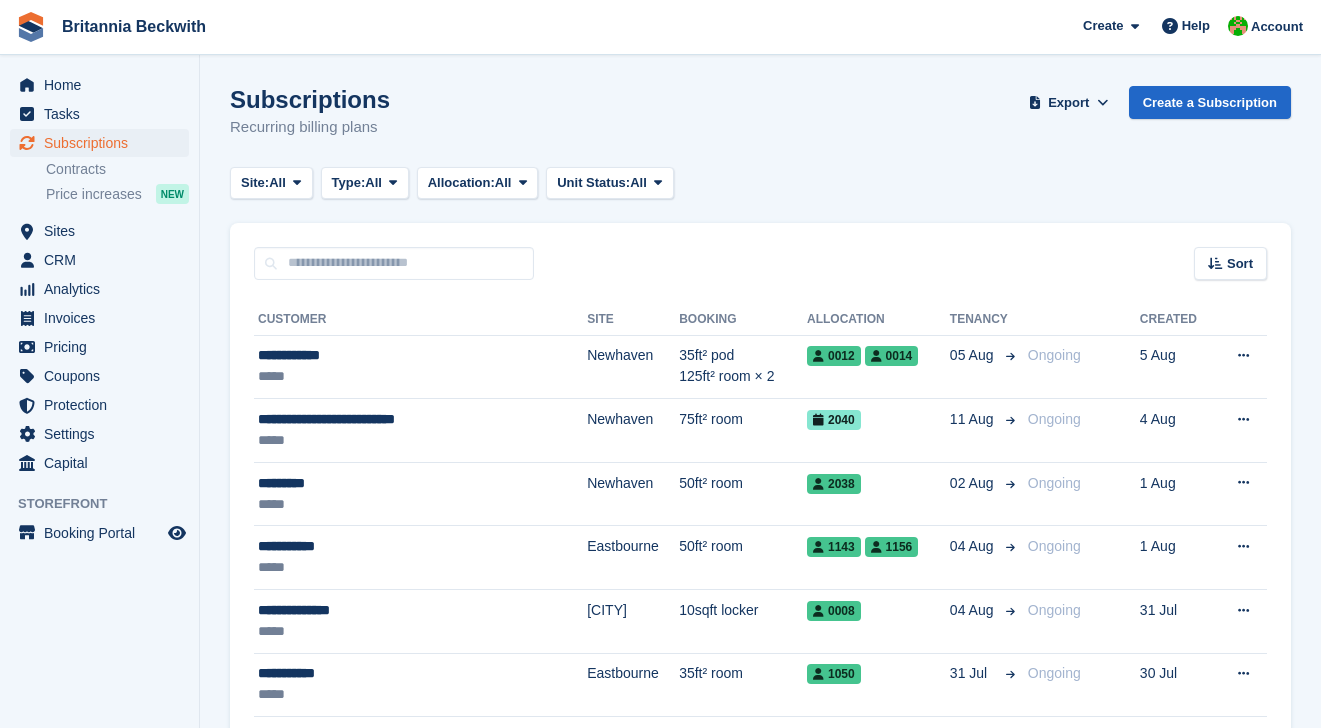 scroll, scrollTop: 0, scrollLeft: 0, axis: both 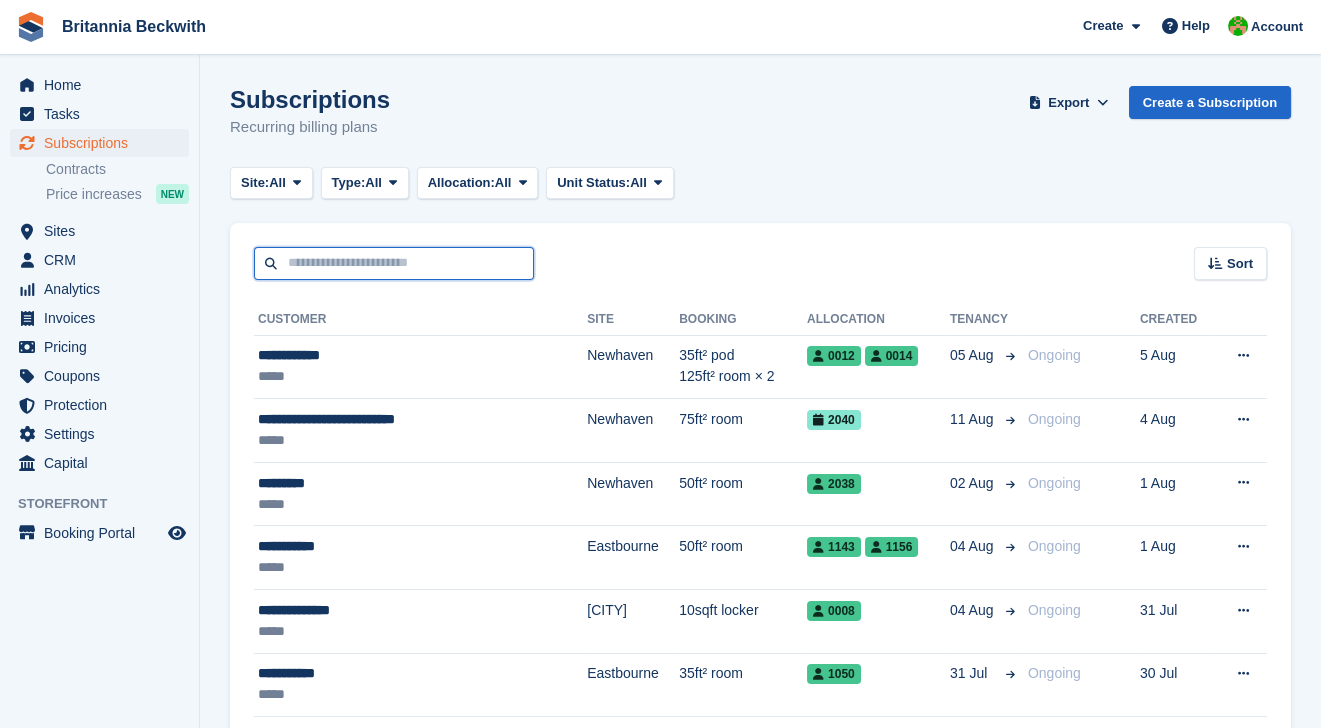 click at bounding box center [394, 263] 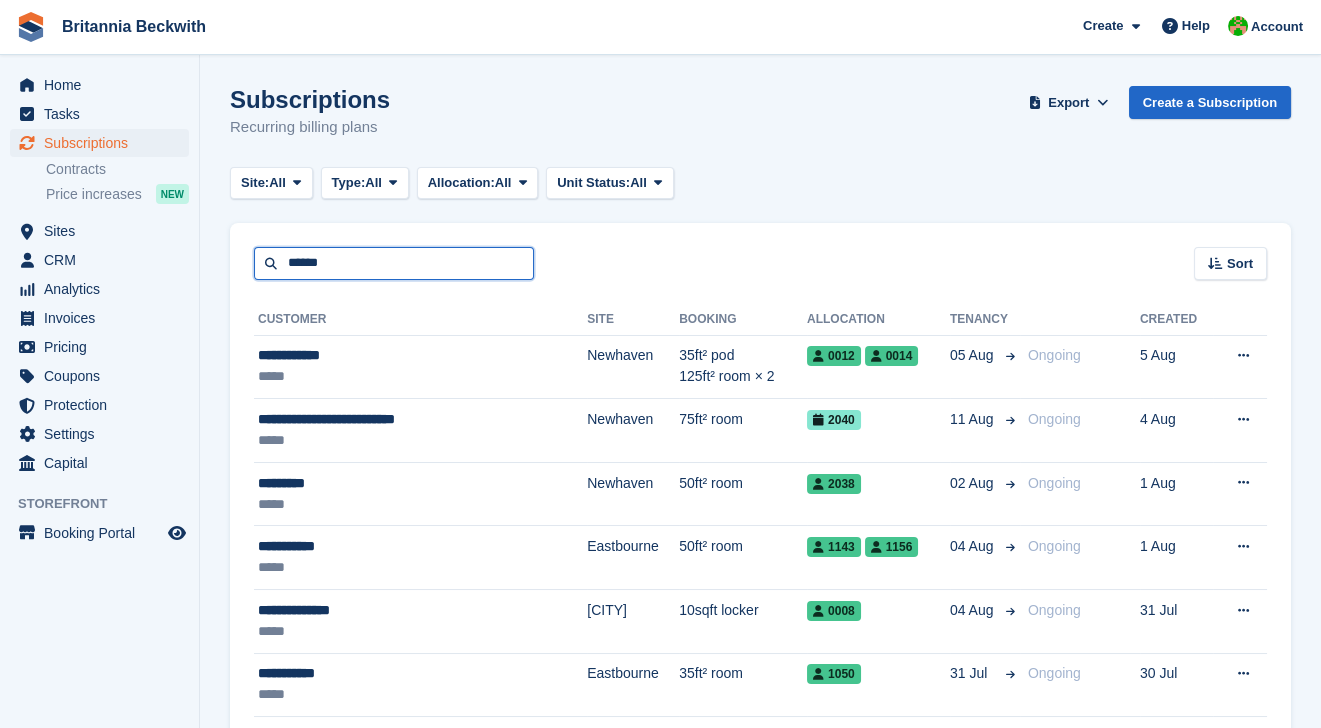 click on "******" at bounding box center [394, 263] 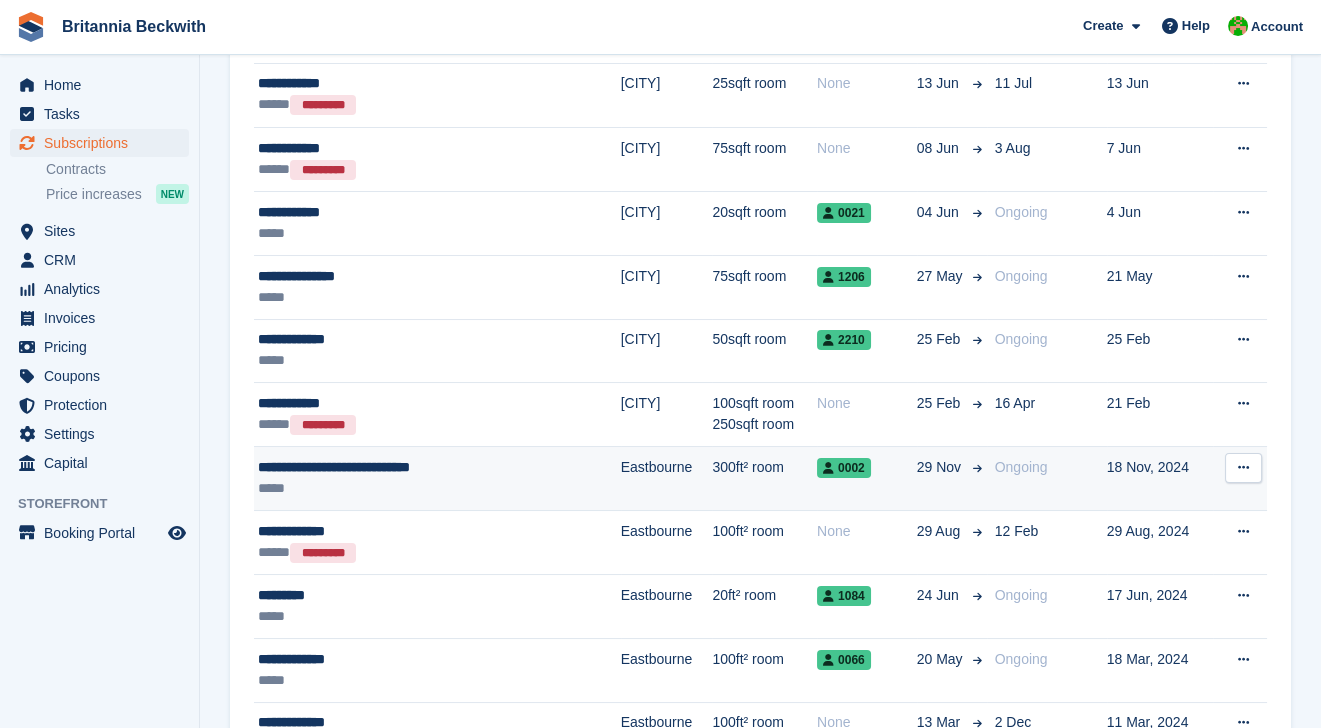 scroll, scrollTop: 454, scrollLeft: 0, axis: vertical 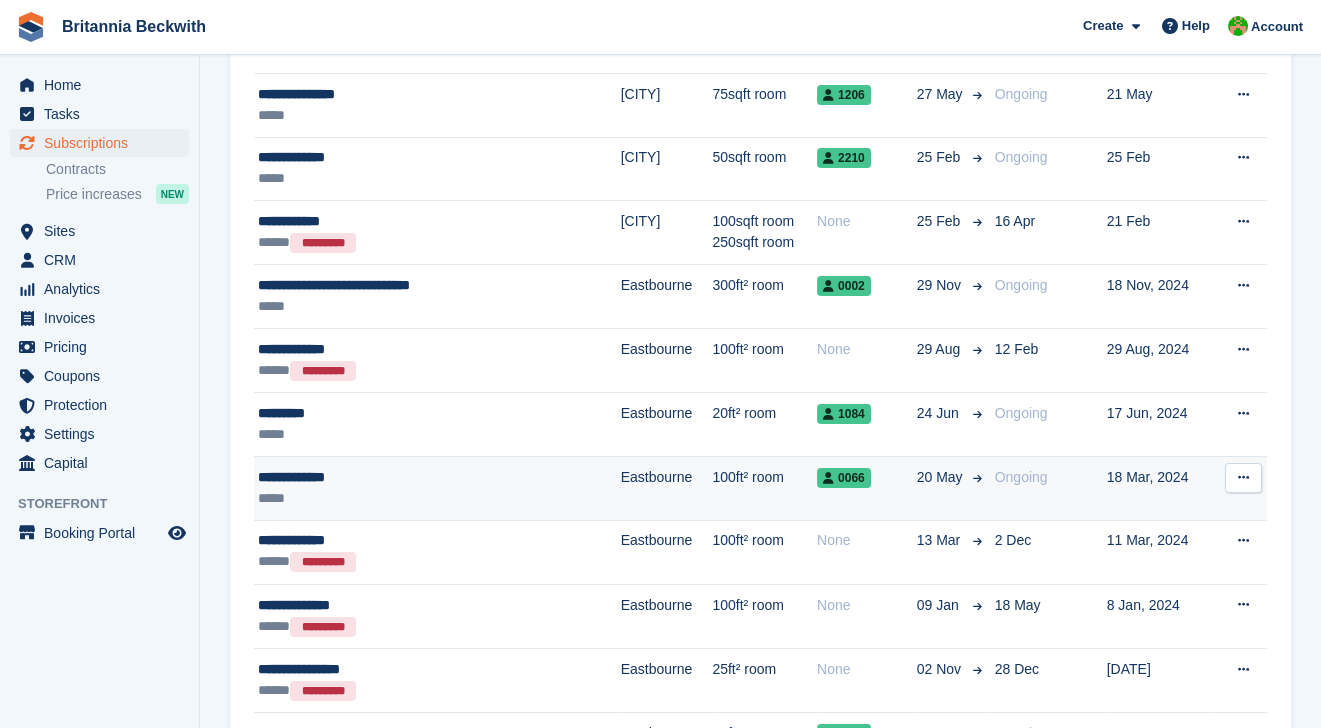 click on "100ft² room" at bounding box center [764, 488] 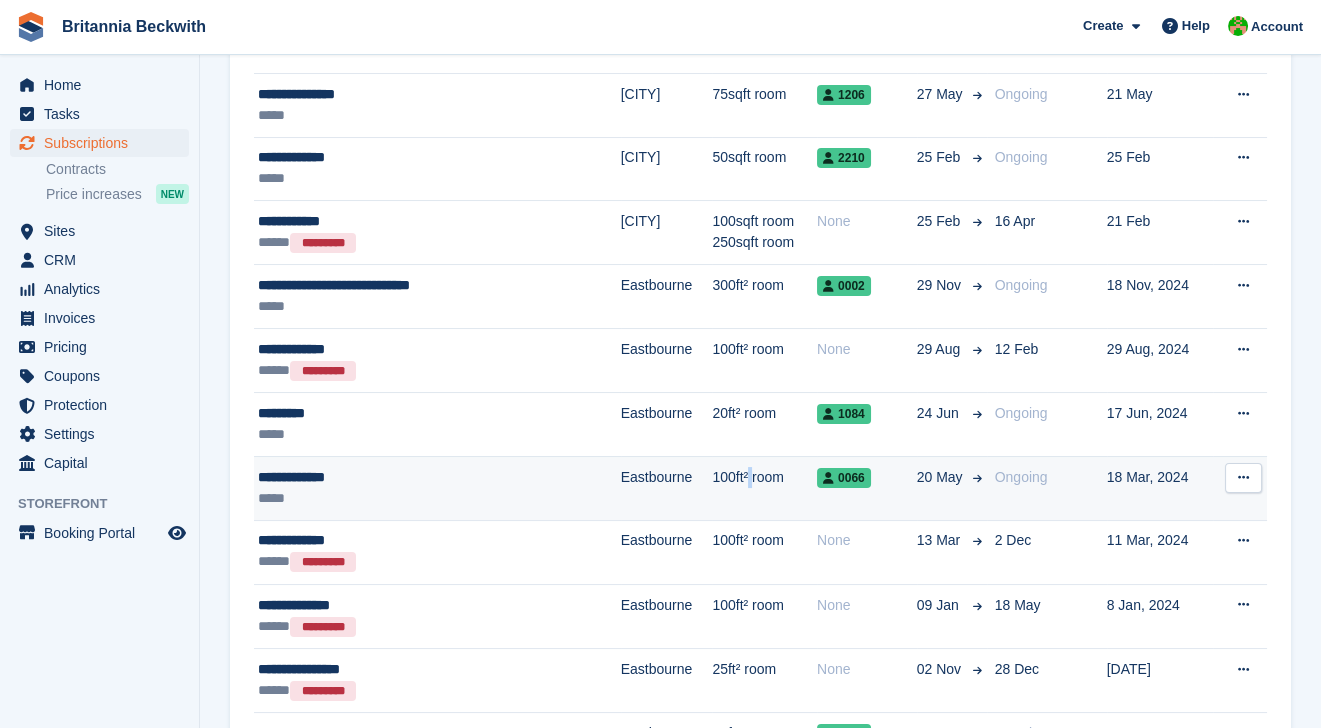 click on "100ft² room" at bounding box center (764, 488) 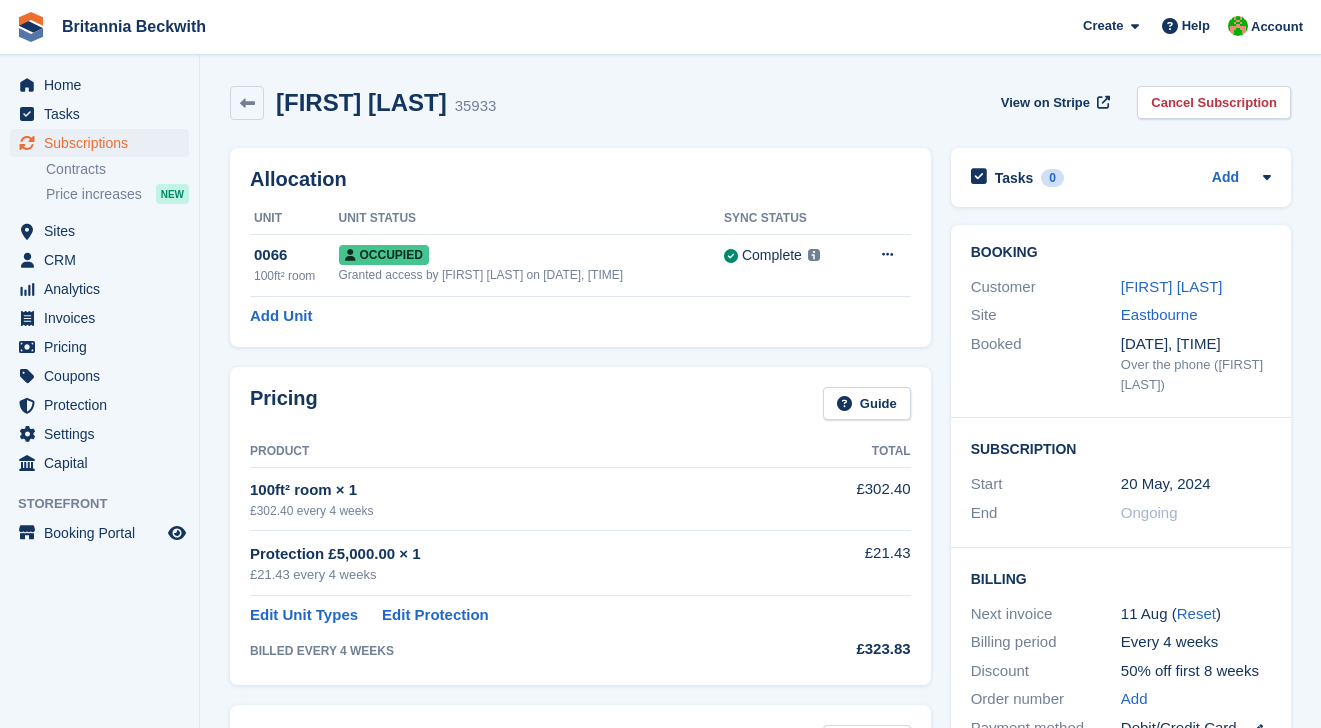 scroll, scrollTop: 0, scrollLeft: 0, axis: both 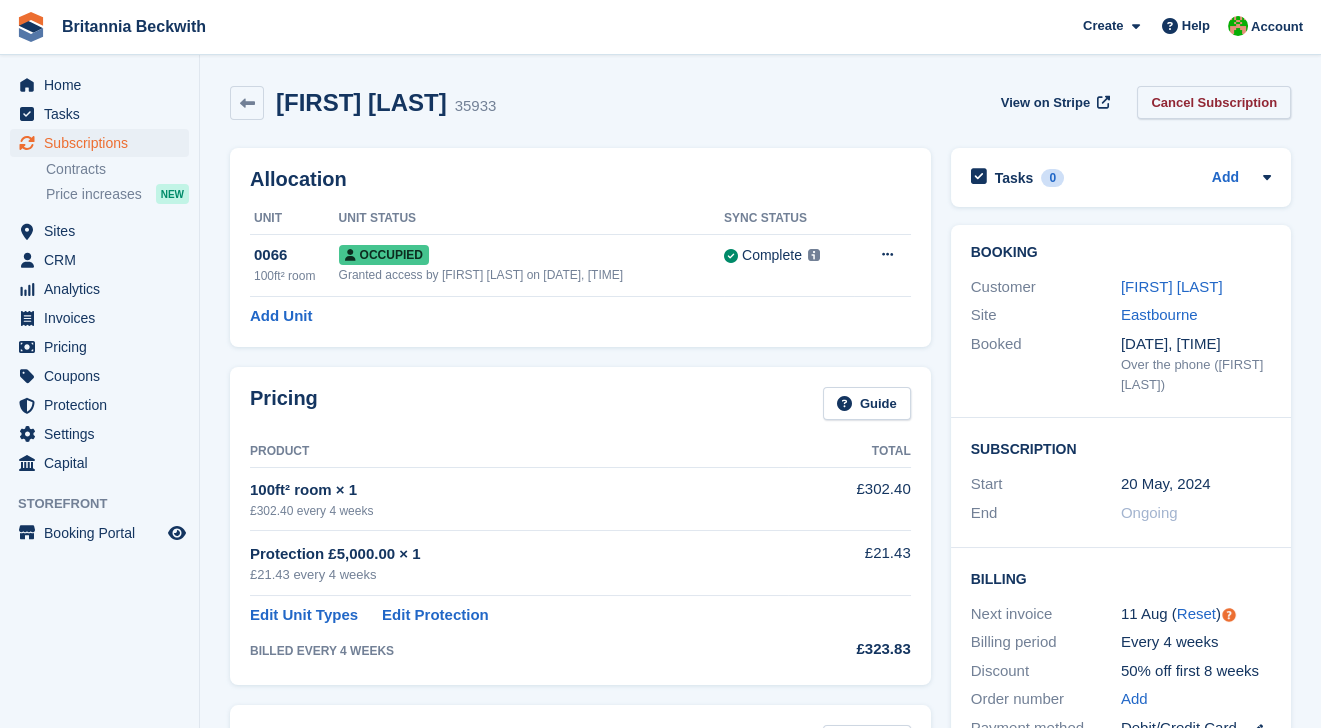 click on "Cancel Subscription" at bounding box center [1214, 102] 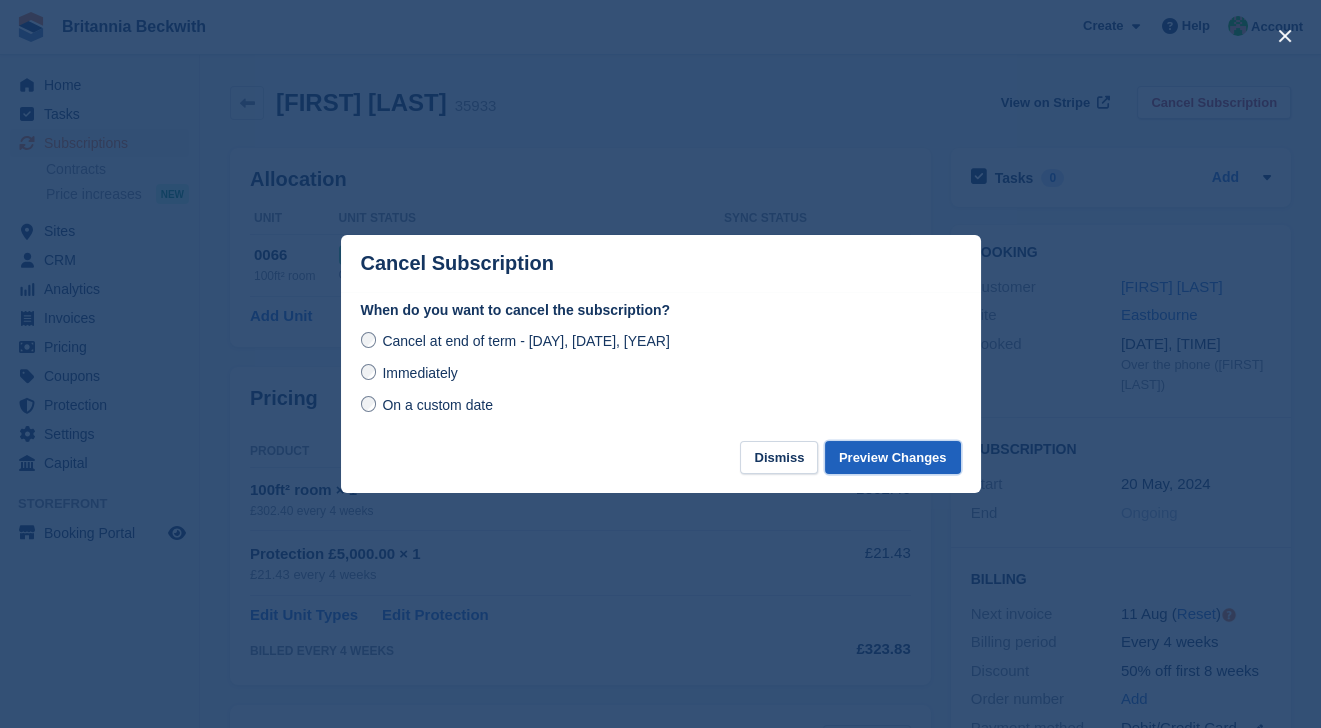 click on "Preview Changes" at bounding box center [893, 457] 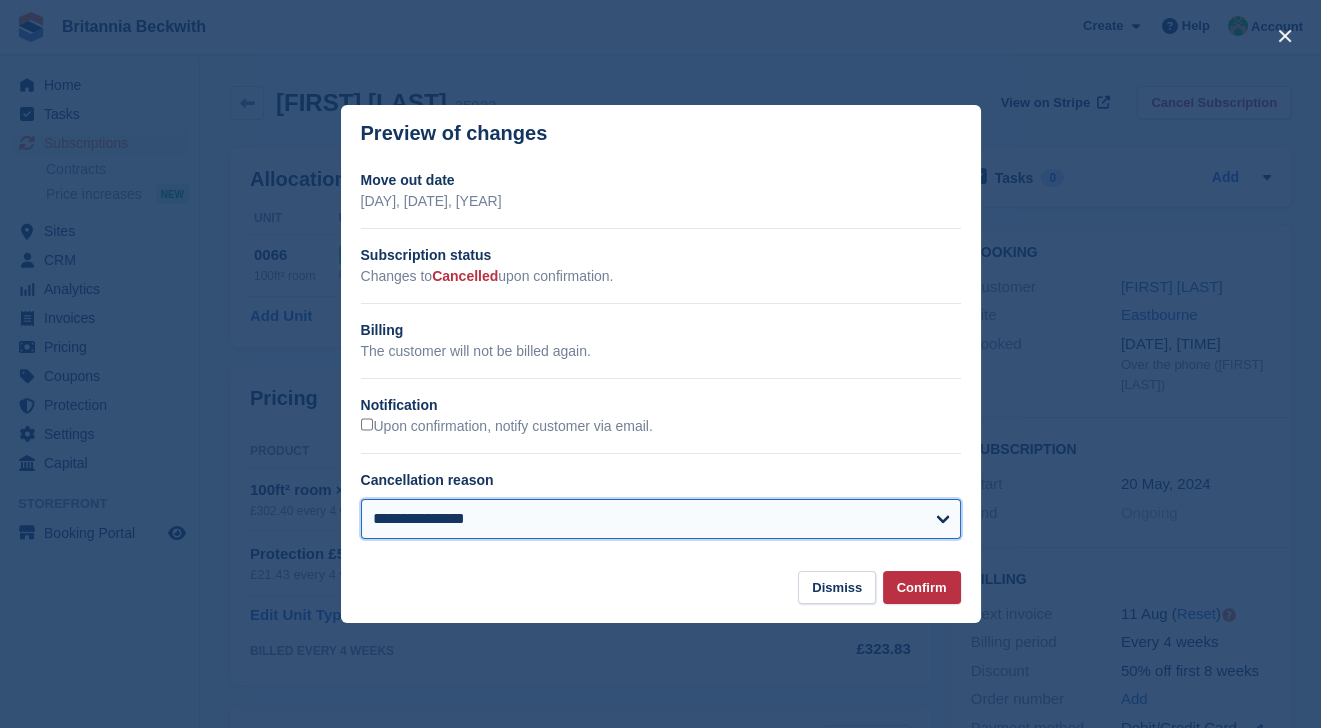 click on "**********" at bounding box center (661, 519) 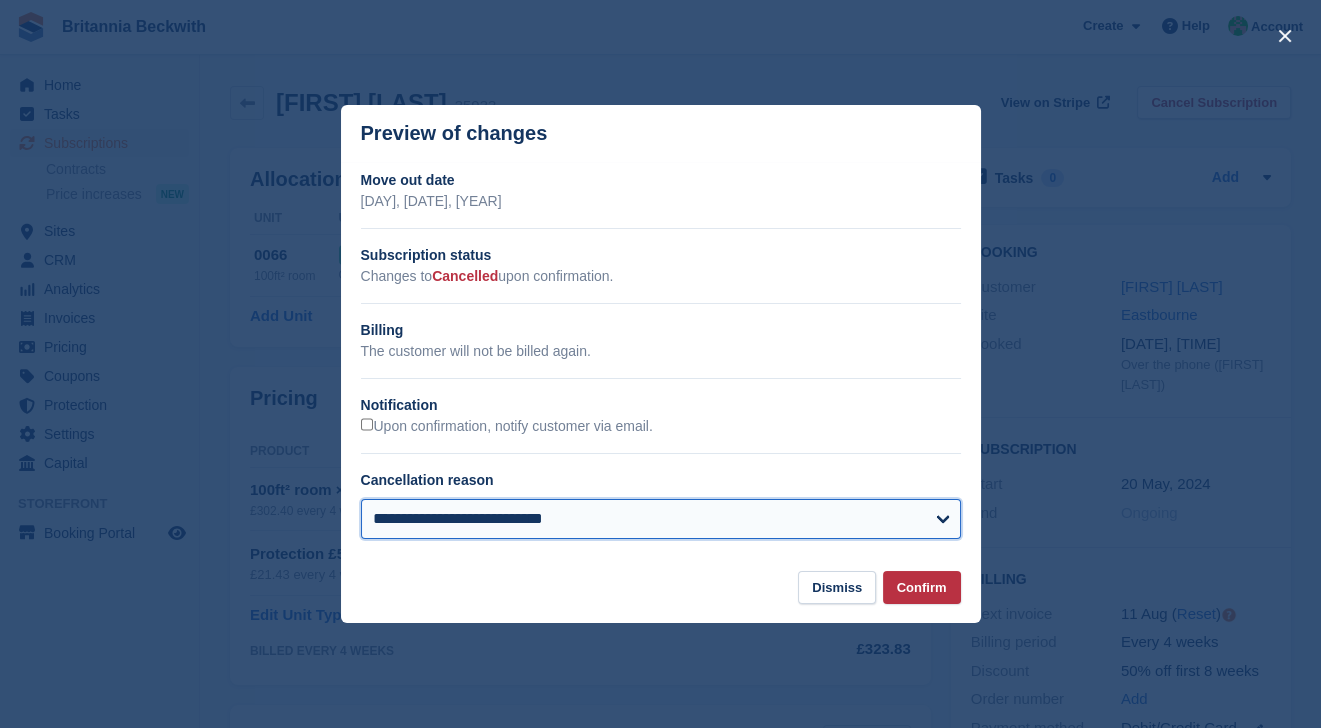 click on "**********" at bounding box center [661, 519] 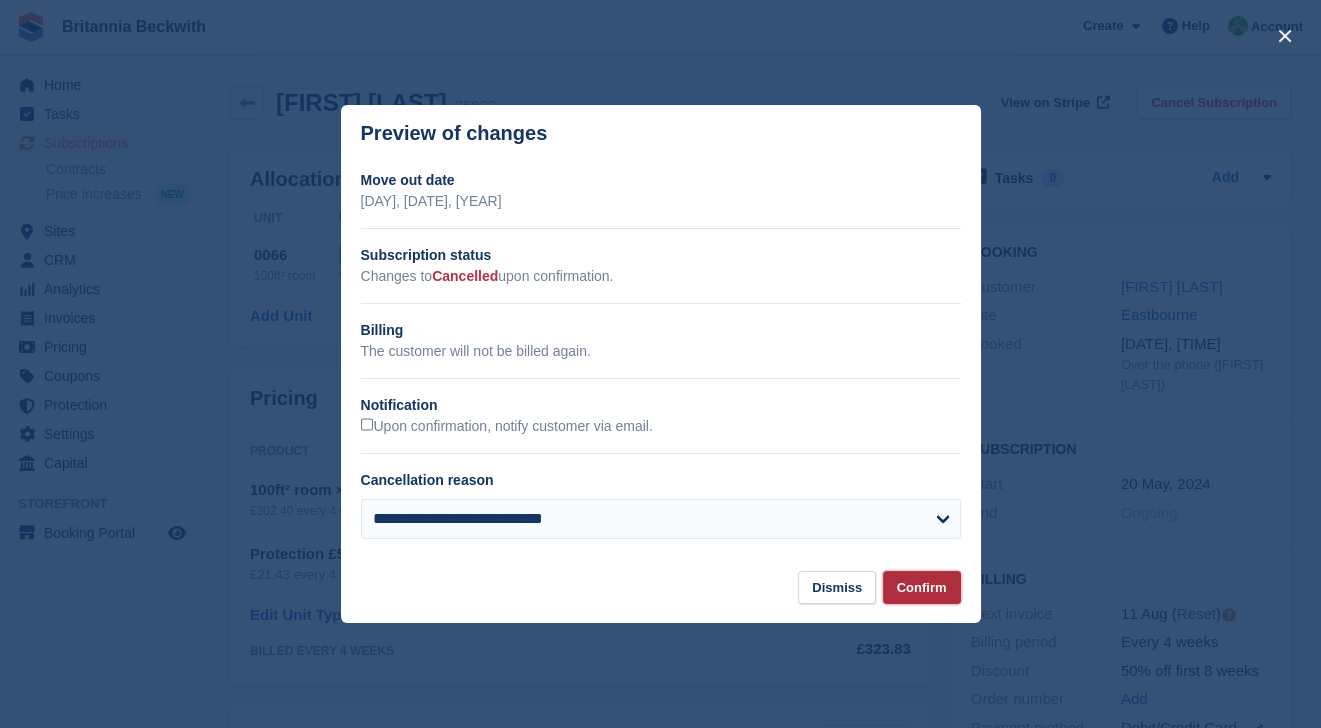 click on "Confirm" at bounding box center (922, 587) 